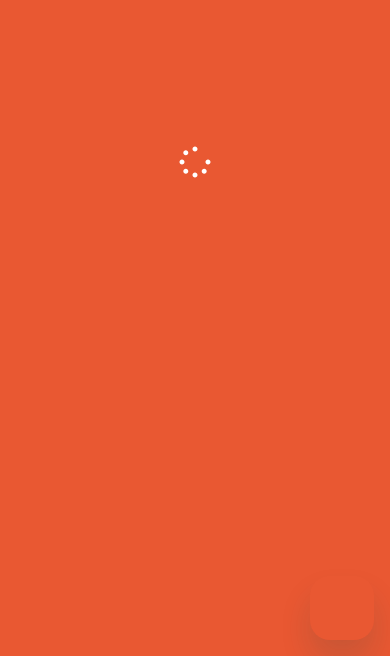 scroll, scrollTop: 0, scrollLeft: 0, axis: both 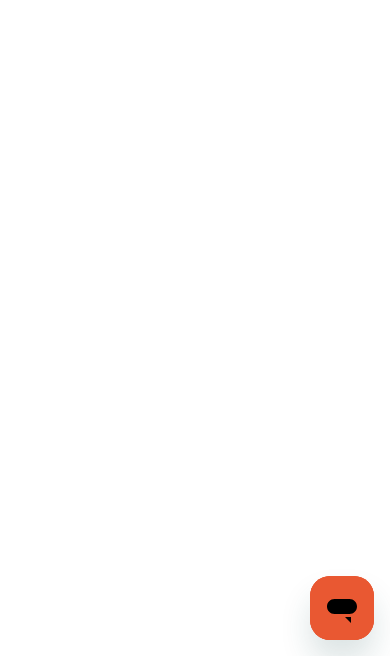 click 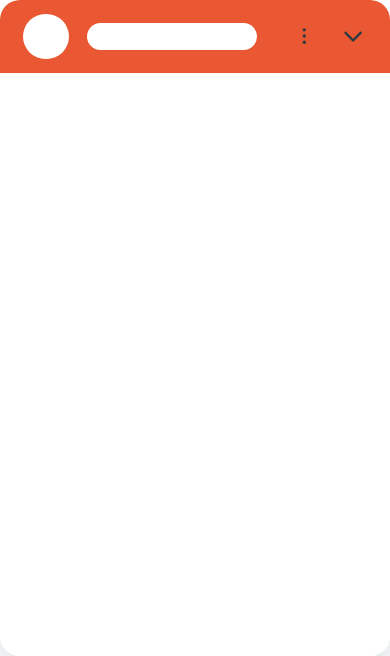 scroll, scrollTop: 0, scrollLeft: 0, axis: both 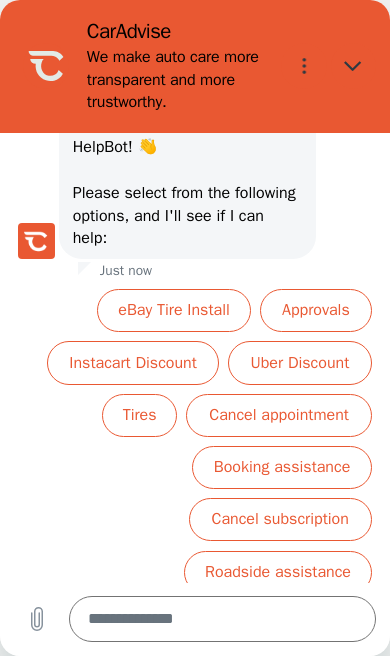 click on "Instacart Discount" at bounding box center [133, 362] 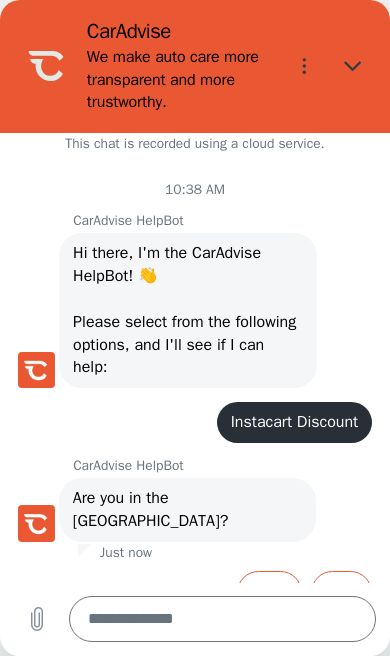 scroll, scrollTop: 18, scrollLeft: 0, axis: vertical 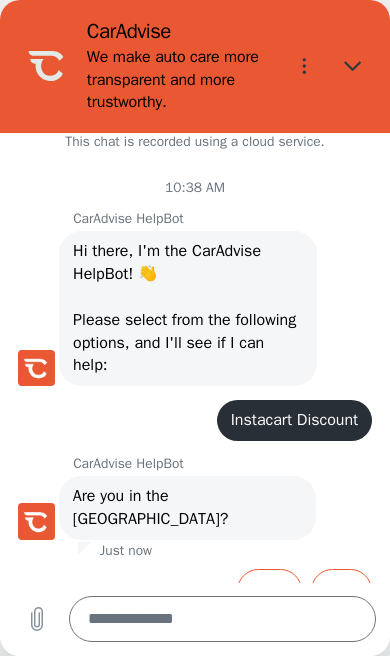 click on "Yes" at bounding box center [269, 590] 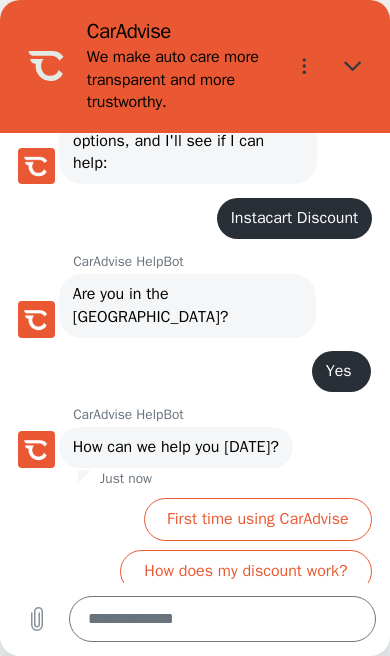 scroll, scrollTop: 249, scrollLeft: 0, axis: vertical 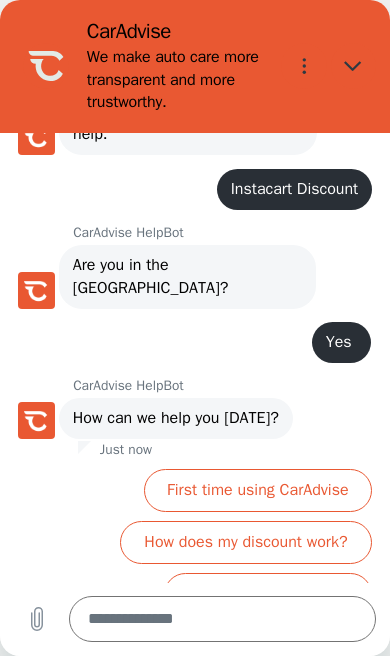 click on "First time using CarAdvise" at bounding box center [258, 490] 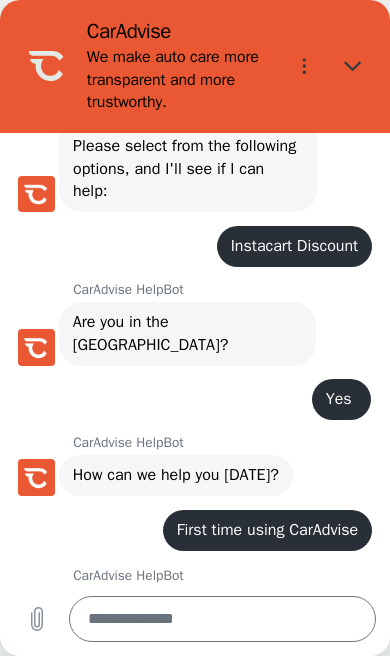 scroll, scrollTop: 195, scrollLeft: 0, axis: vertical 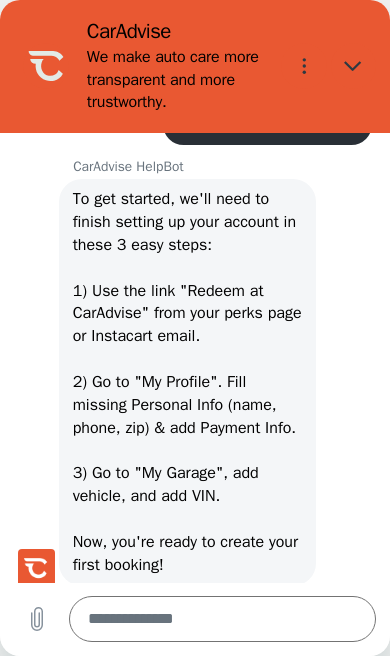 type on "*" 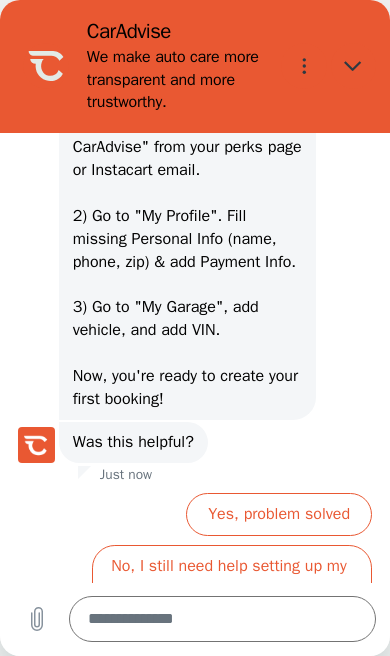 scroll, scrollTop: 764, scrollLeft: 0, axis: vertical 